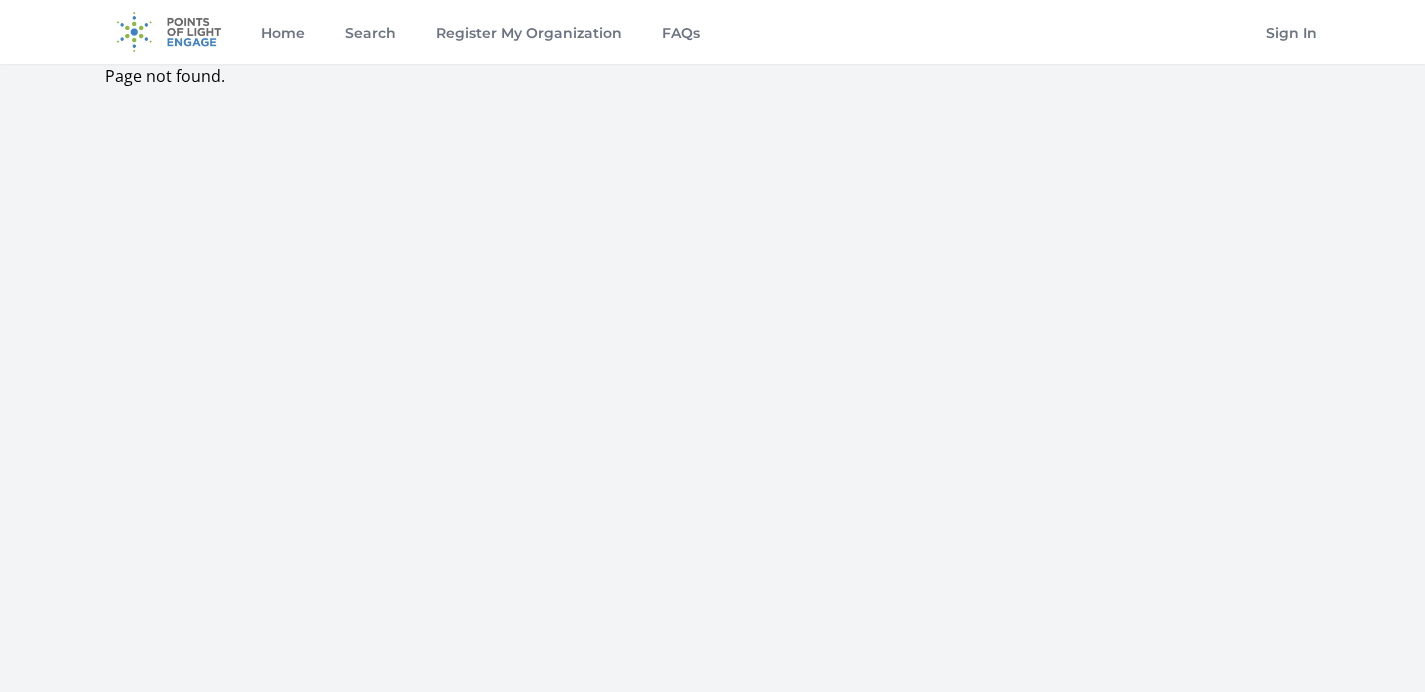 scroll, scrollTop: 0, scrollLeft: 0, axis: both 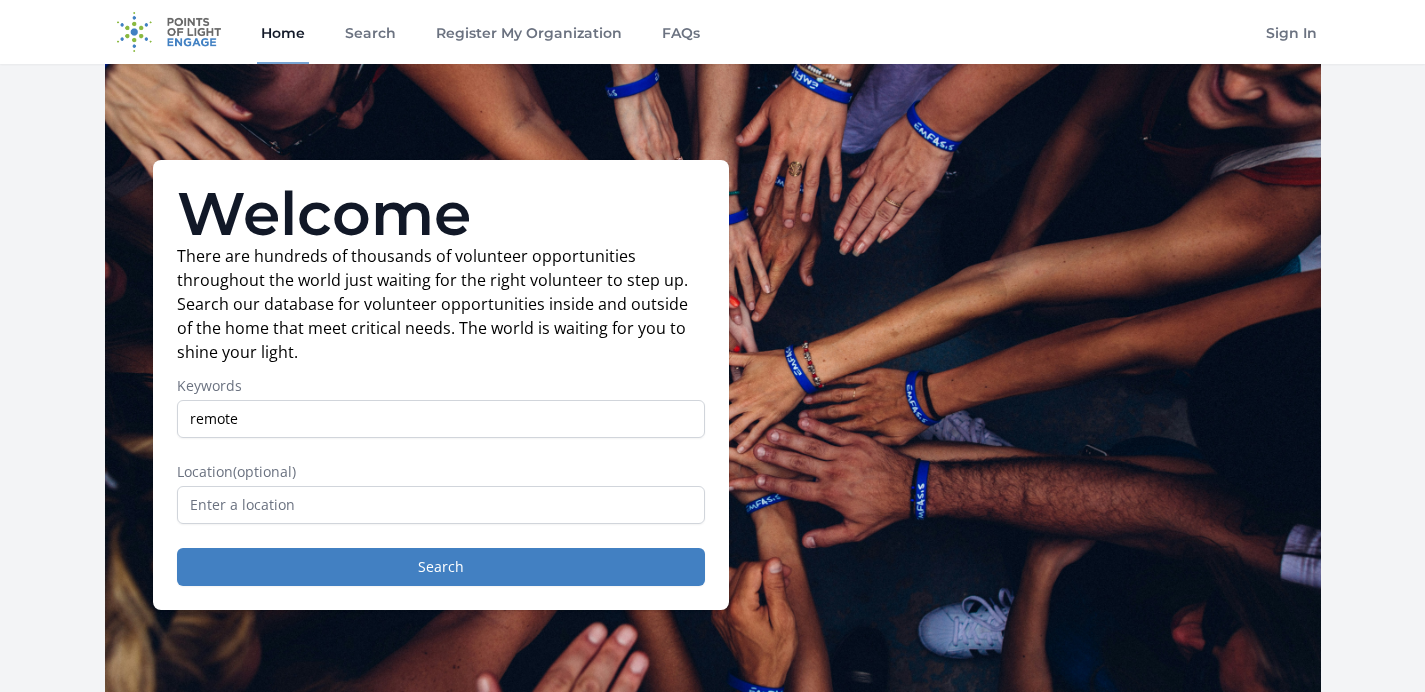 type on "remote" 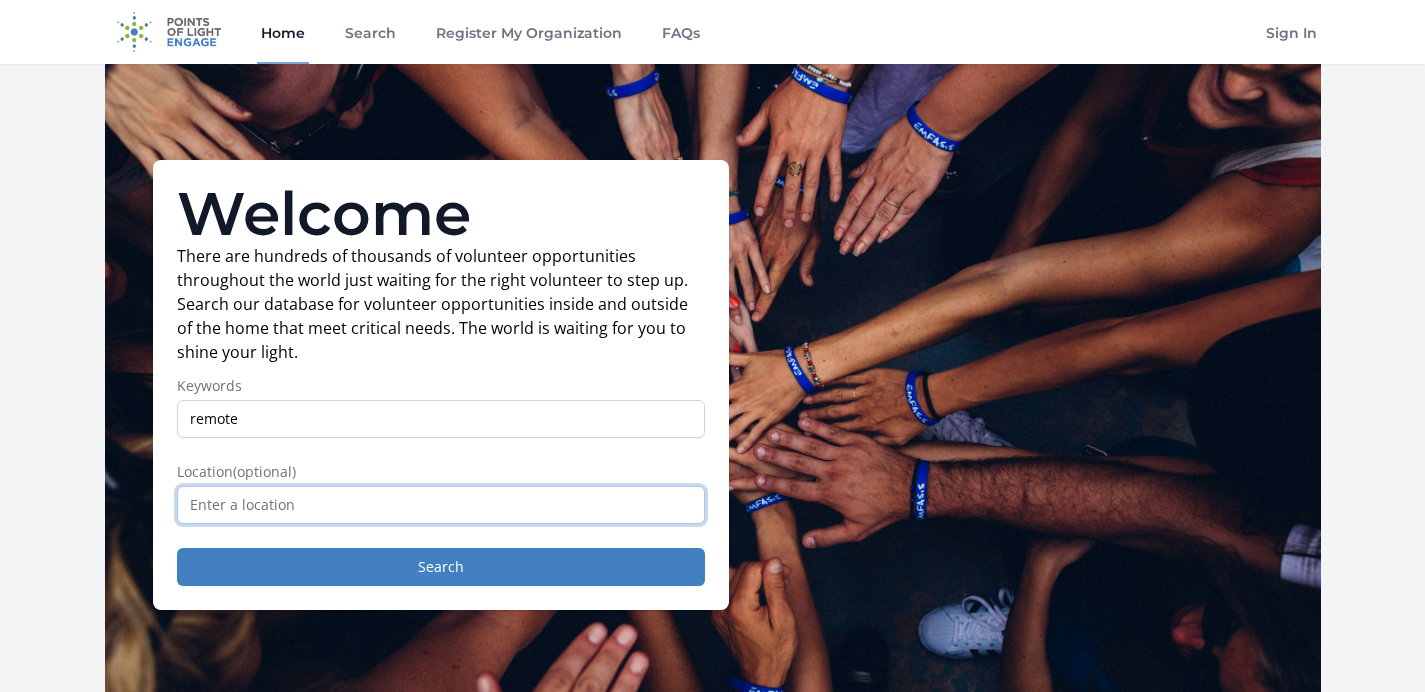 click at bounding box center [441, 505] 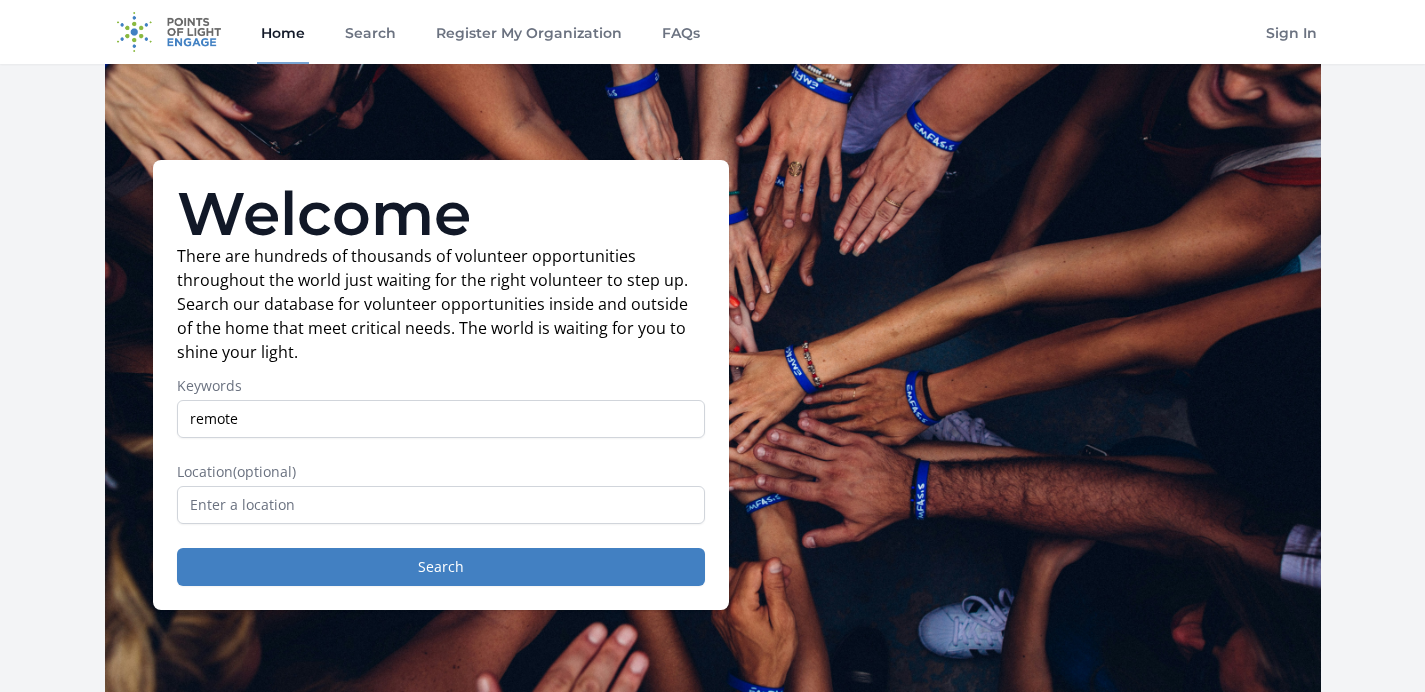click on "Keywords
remote
Location  (optional)
Search" at bounding box center (441, 481) 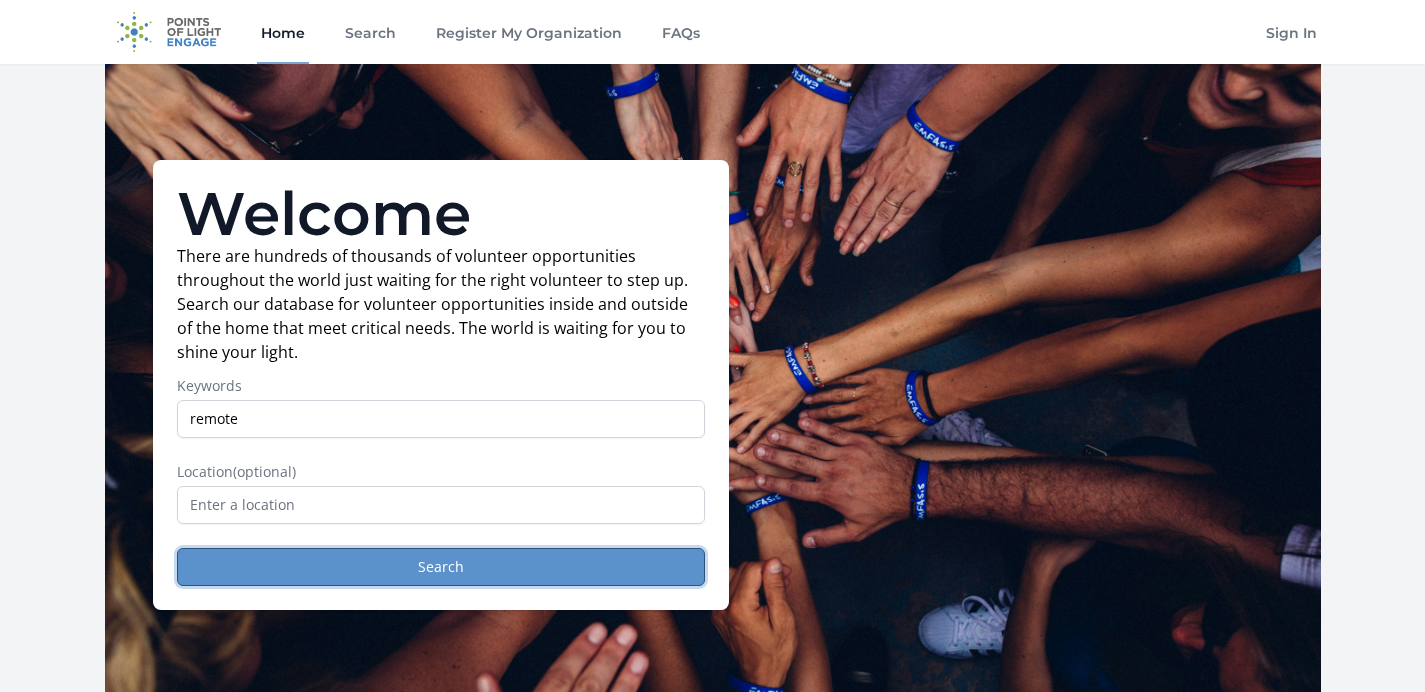 click on "Search" at bounding box center [441, 567] 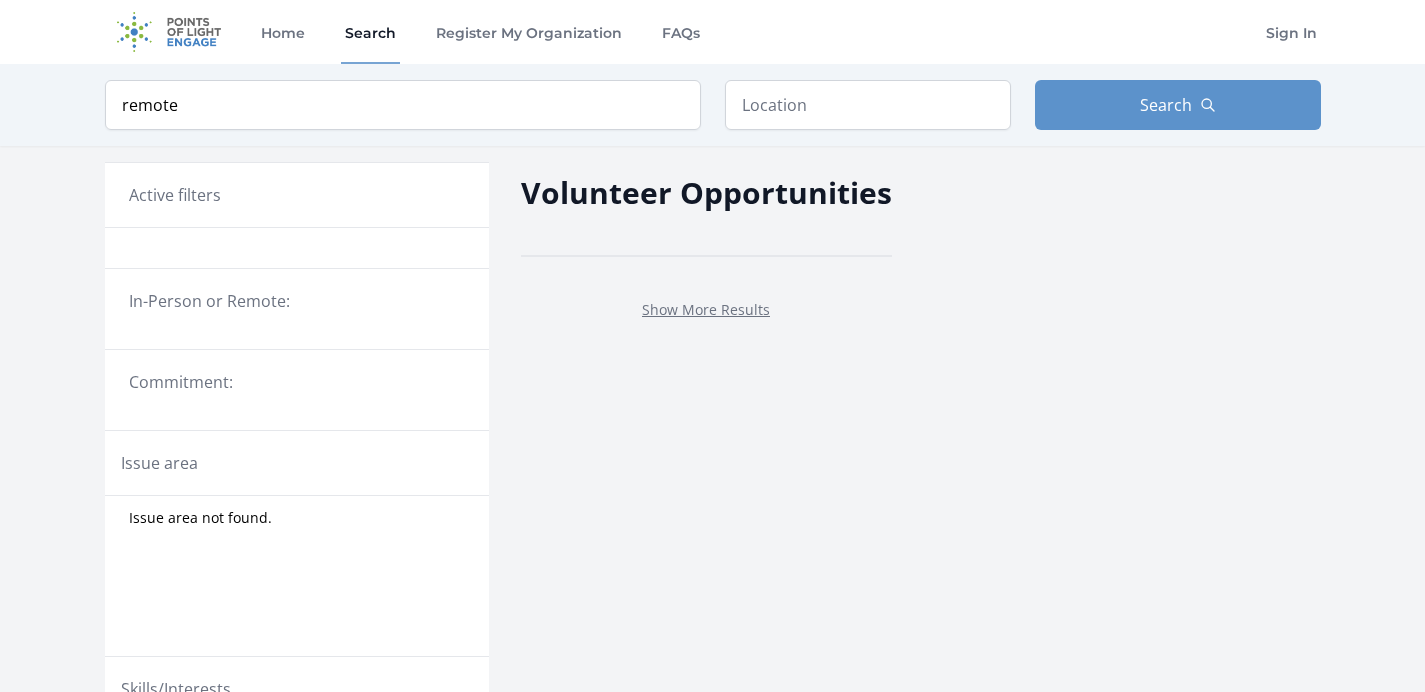 scroll, scrollTop: 0, scrollLeft: 0, axis: both 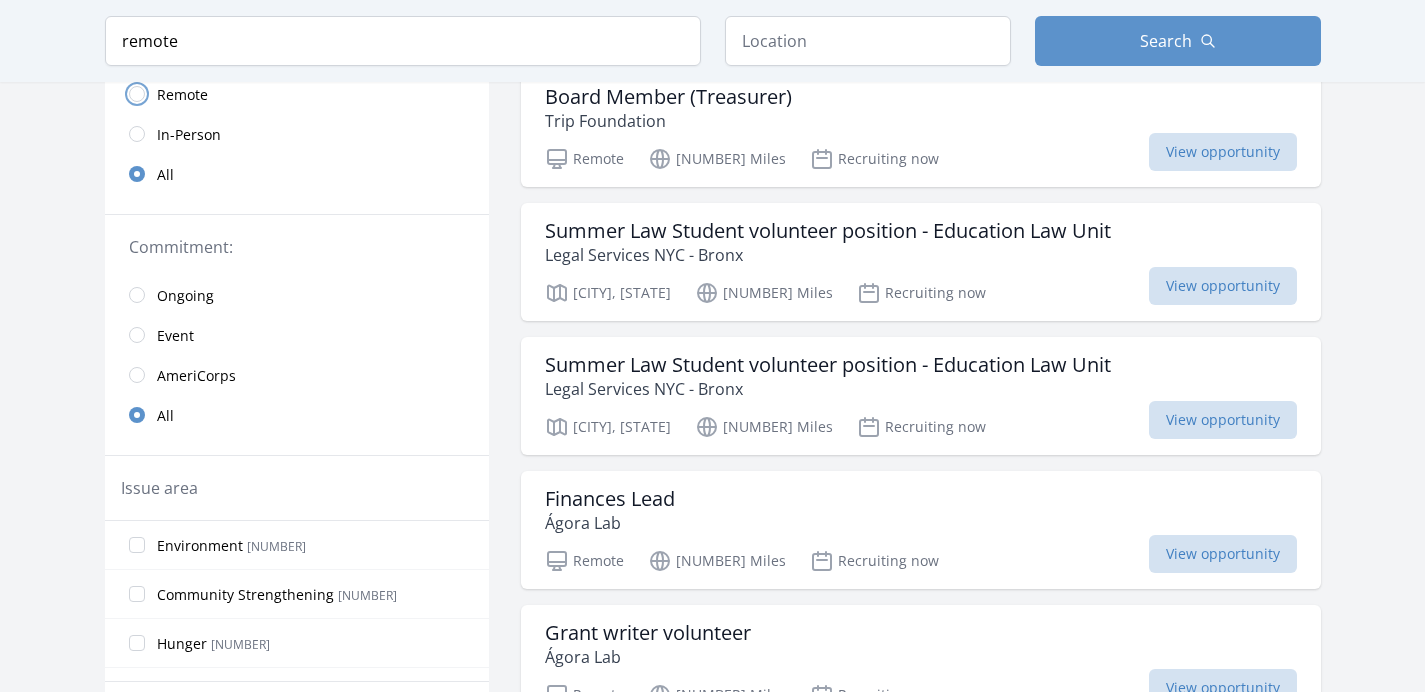 click at bounding box center (137, 94) 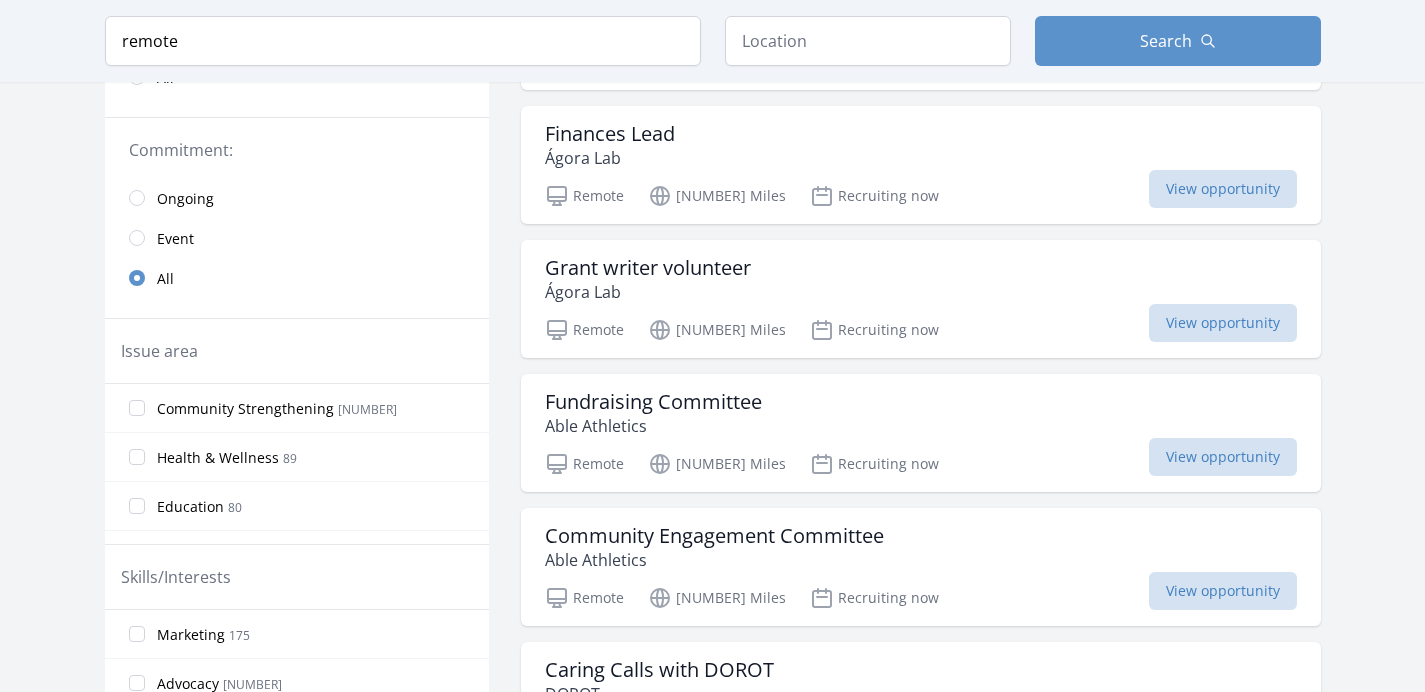 scroll, scrollTop: 457, scrollLeft: 0, axis: vertical 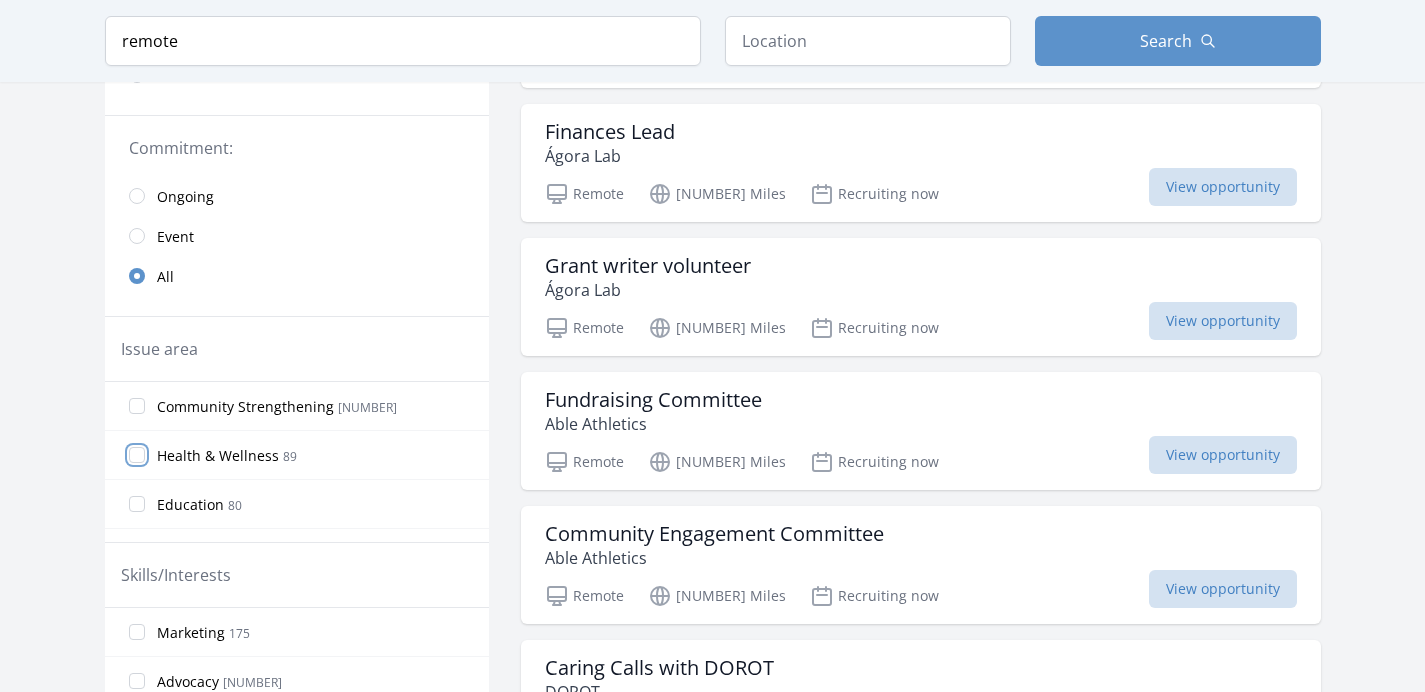 click on "Health & Wellness [NUMBER]" at bounding box center (137, 406) 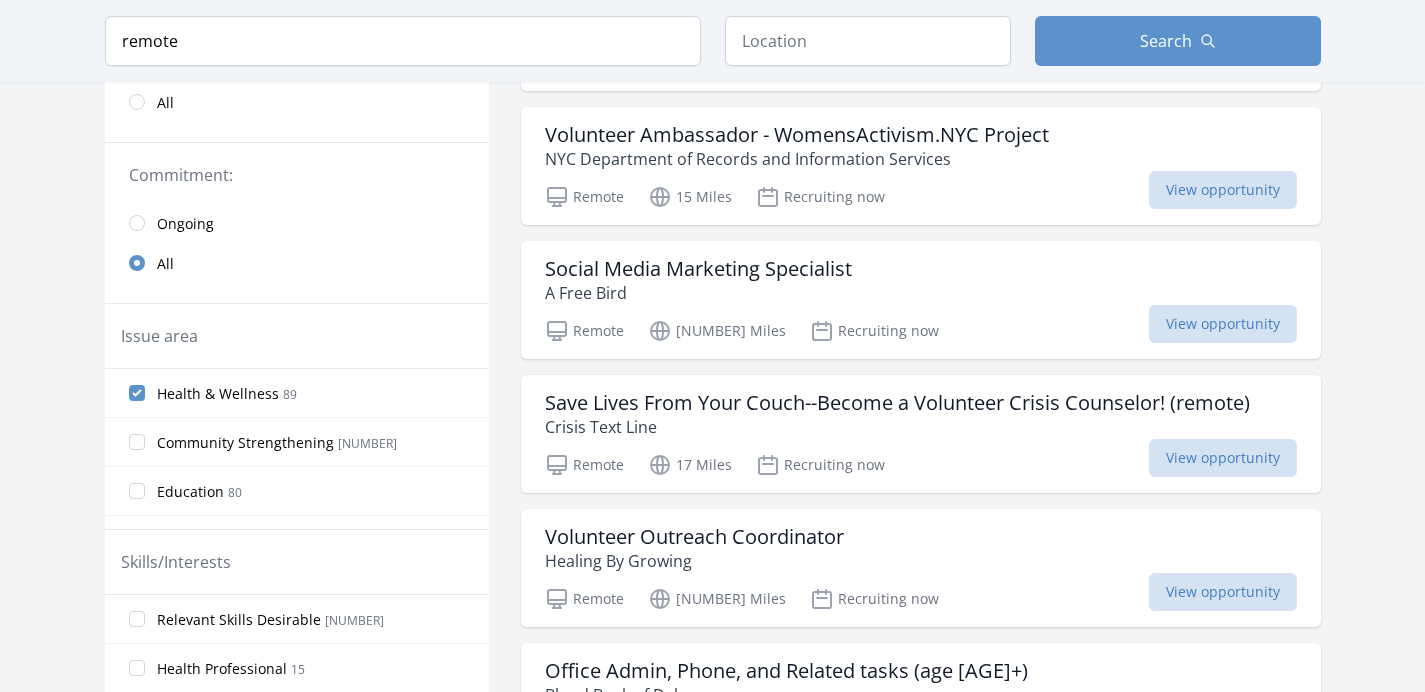 scroll, scrollTop: 394, scrollLeft: 0, axis: vertical 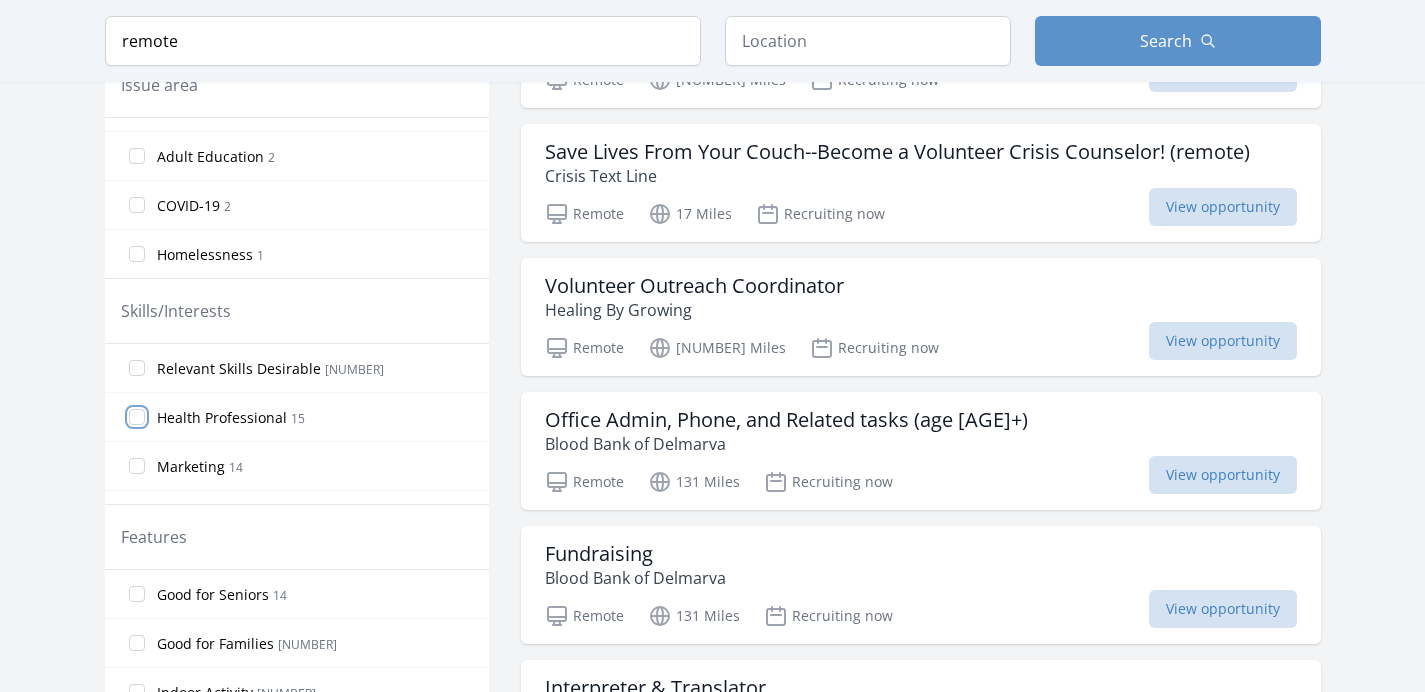 click on "Health Professional [NUMBER]" at bounding box center [137, 368] 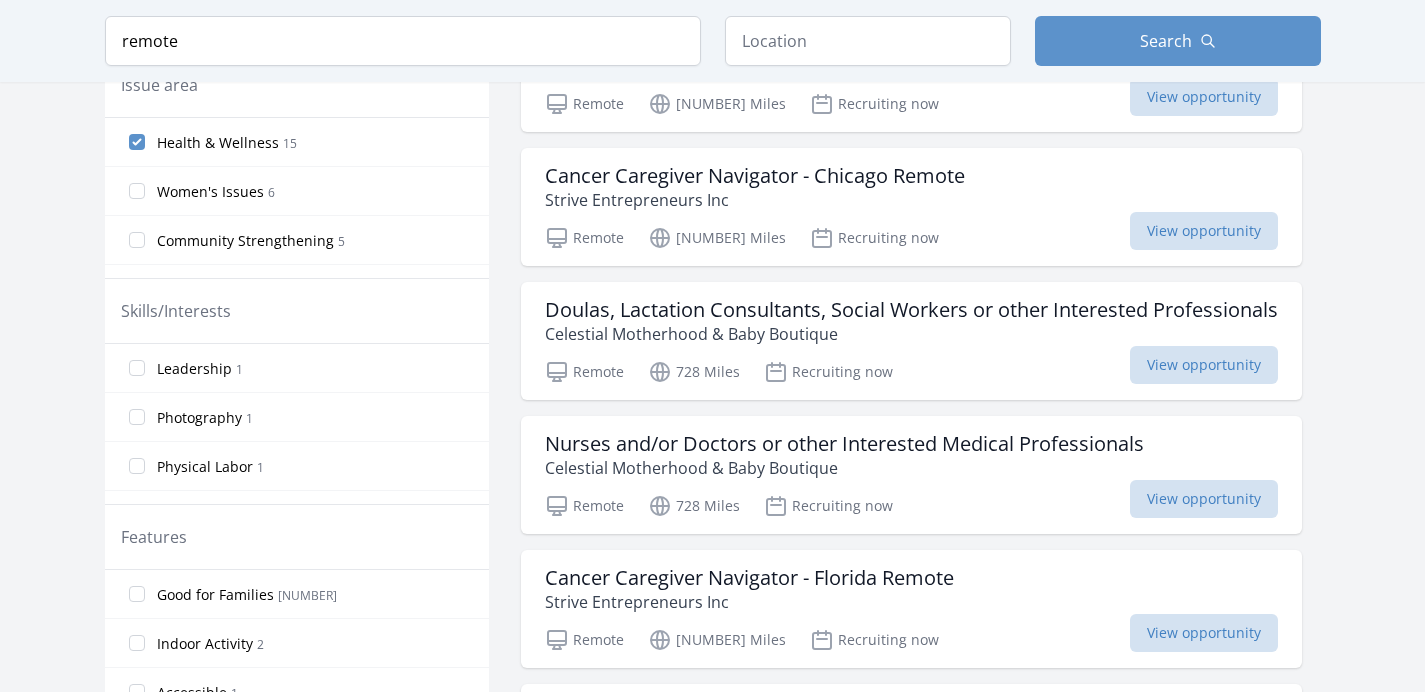 scroll, scrollTop: 1211, scrollLeft: 0, axis: vertical 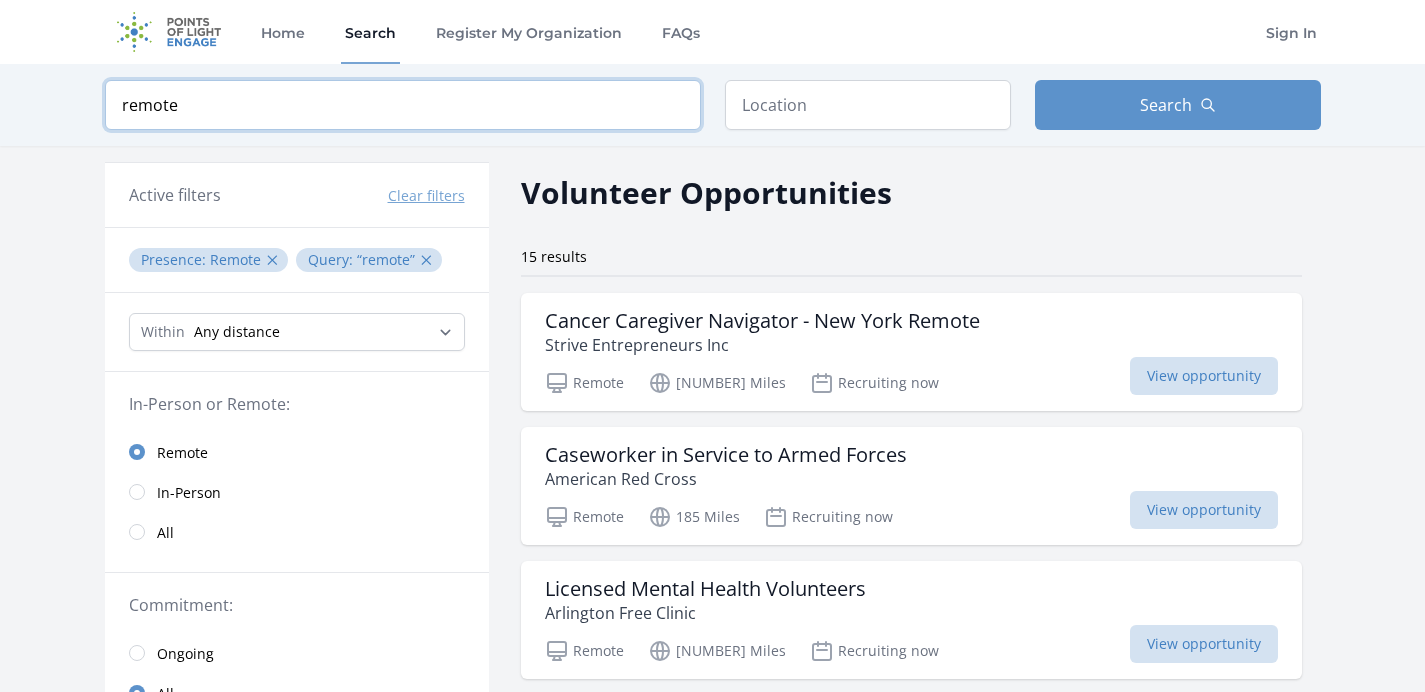 drag, startPoint x: 220, startPoint y: 100, endPoint x: 29, endPoint y: 68, distance: 193.66208 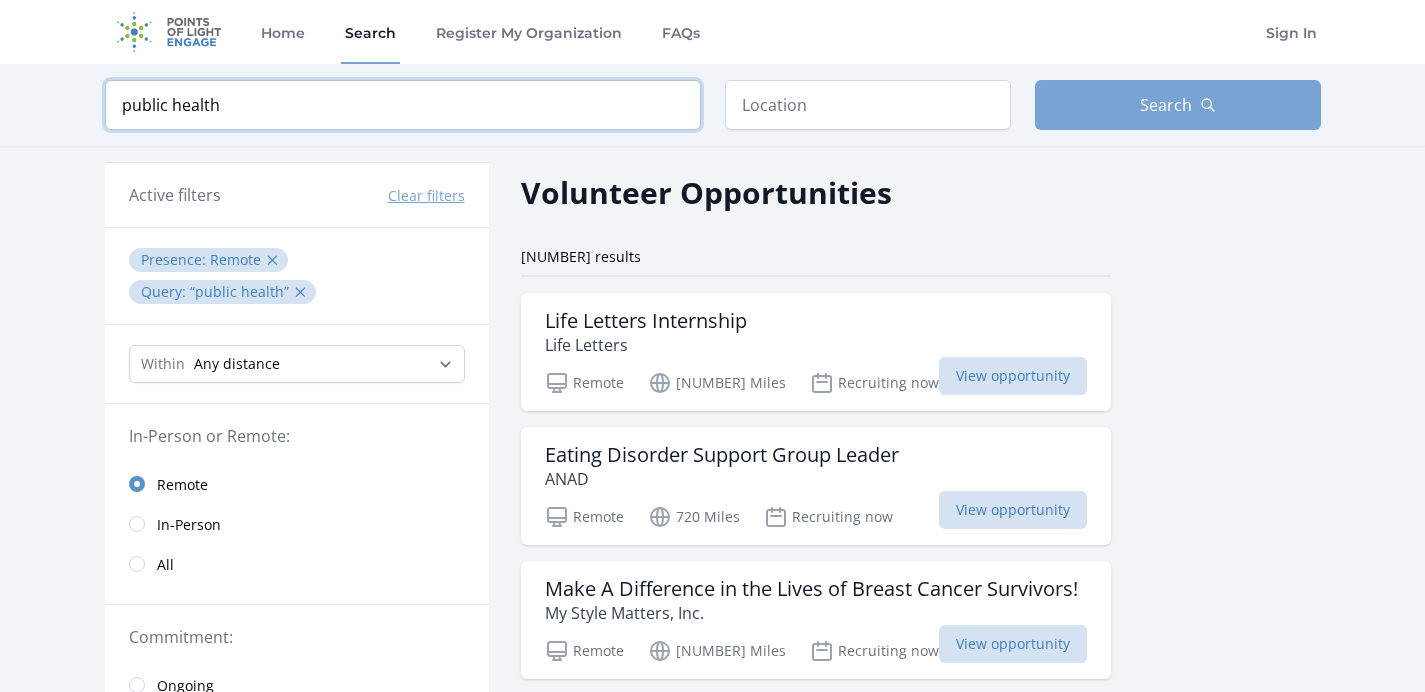 type on "public health" 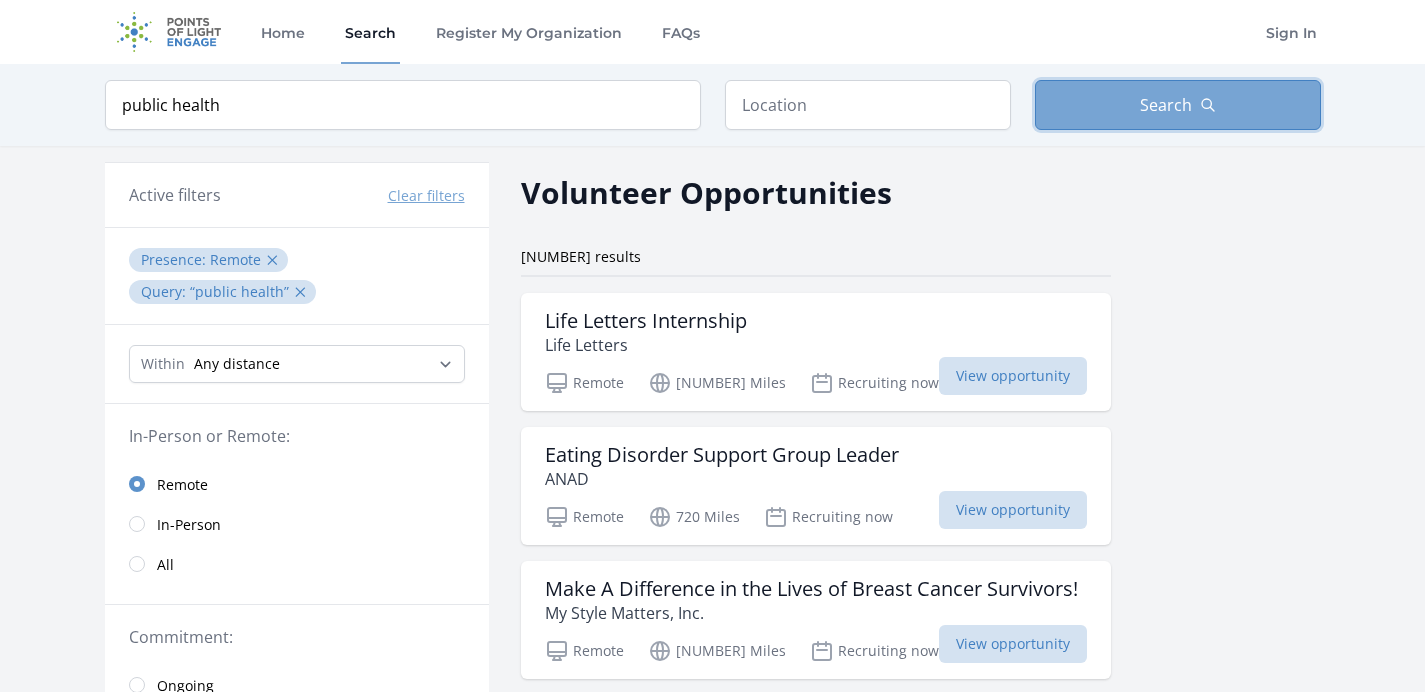 click on "Search" at bounding box center [1166, 105] 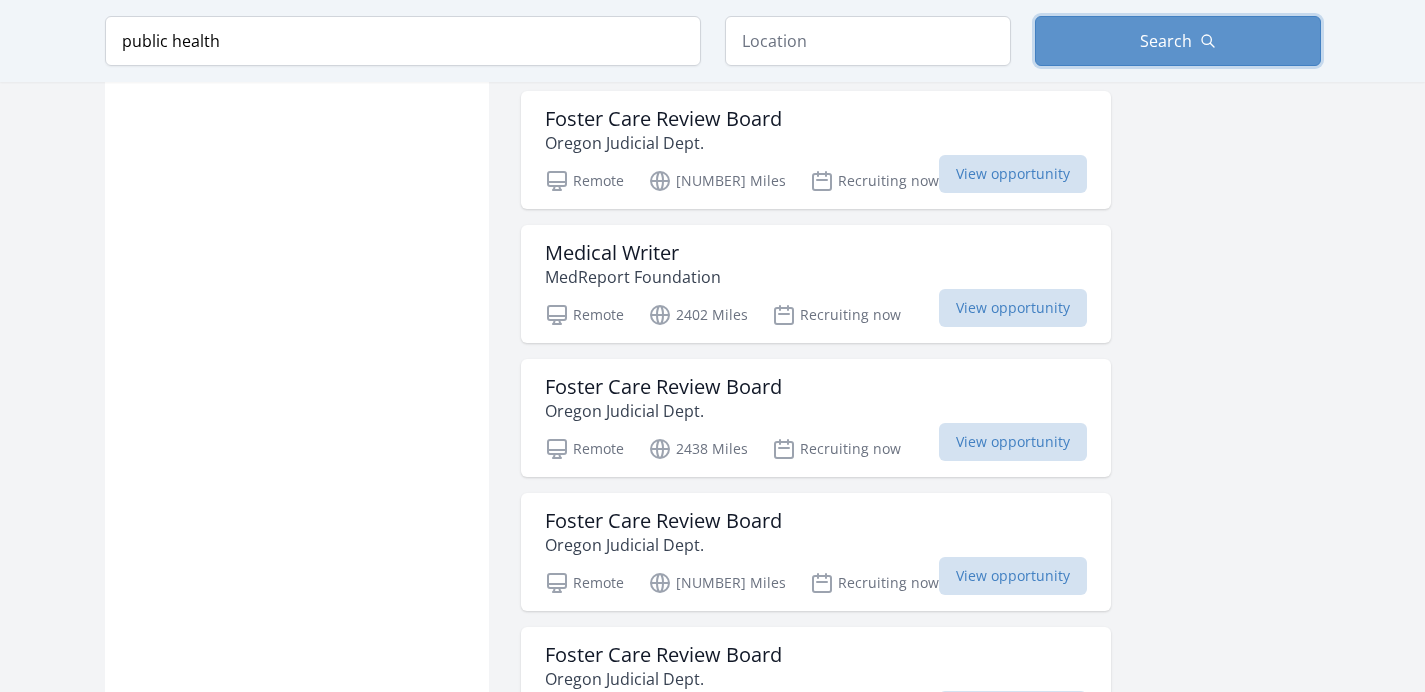 scroll, scrollTop: 2280, scrollLeft: 0, axis: vertical 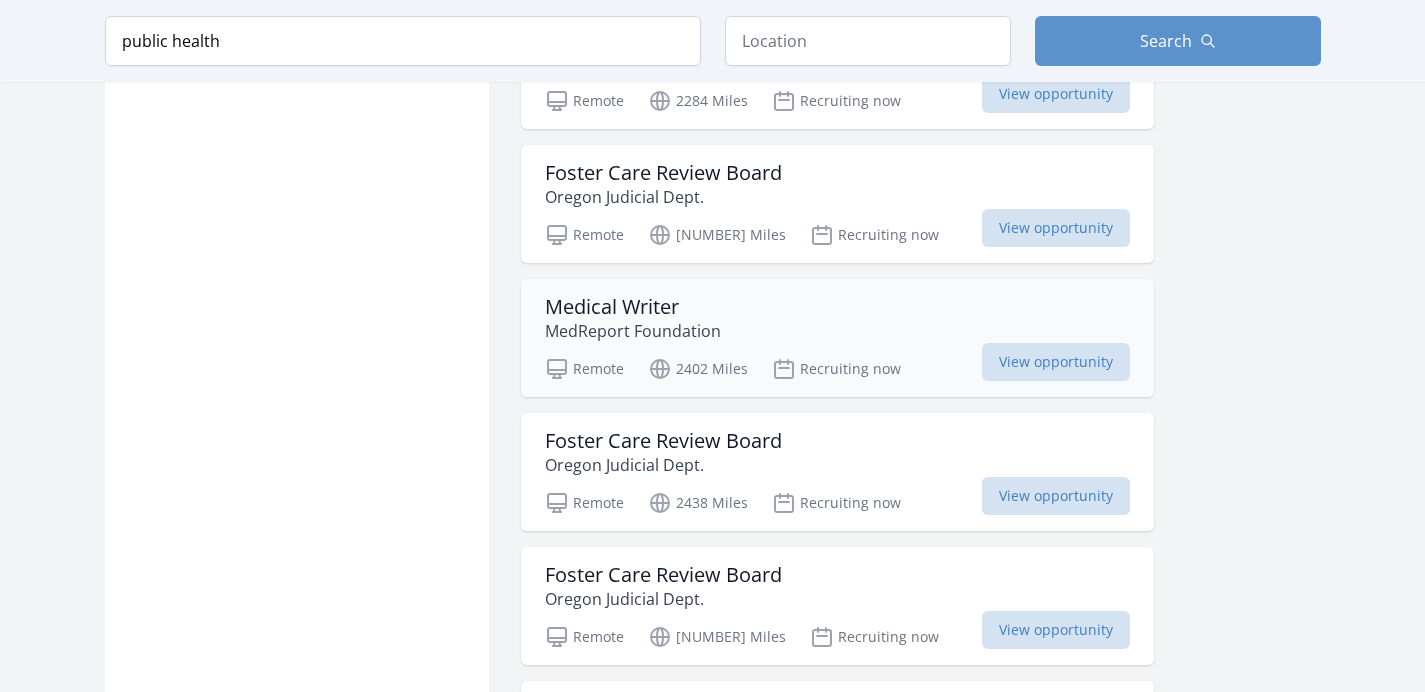 click on "Medical Writer
MedReport Foundation" at bounding box center (837, 319) 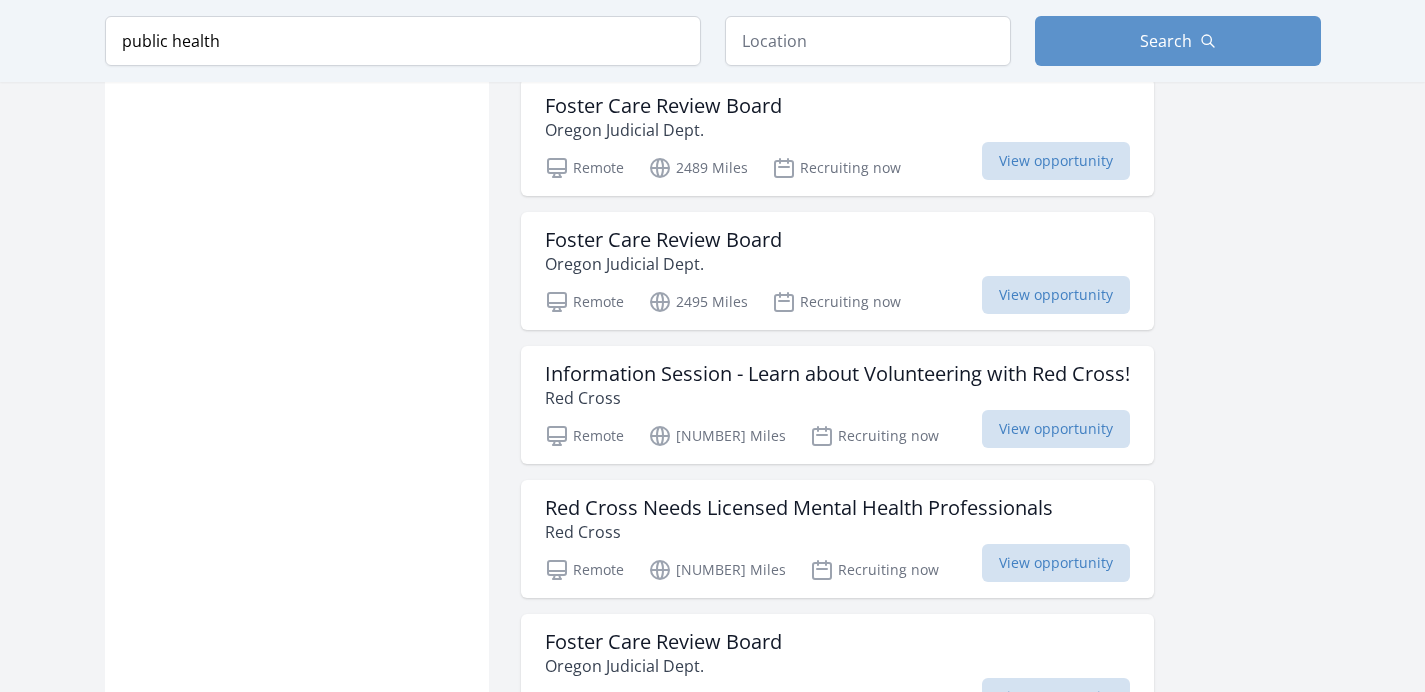 scroll, scrollTop: 3229, scrollLeft: 0, axis: vertical 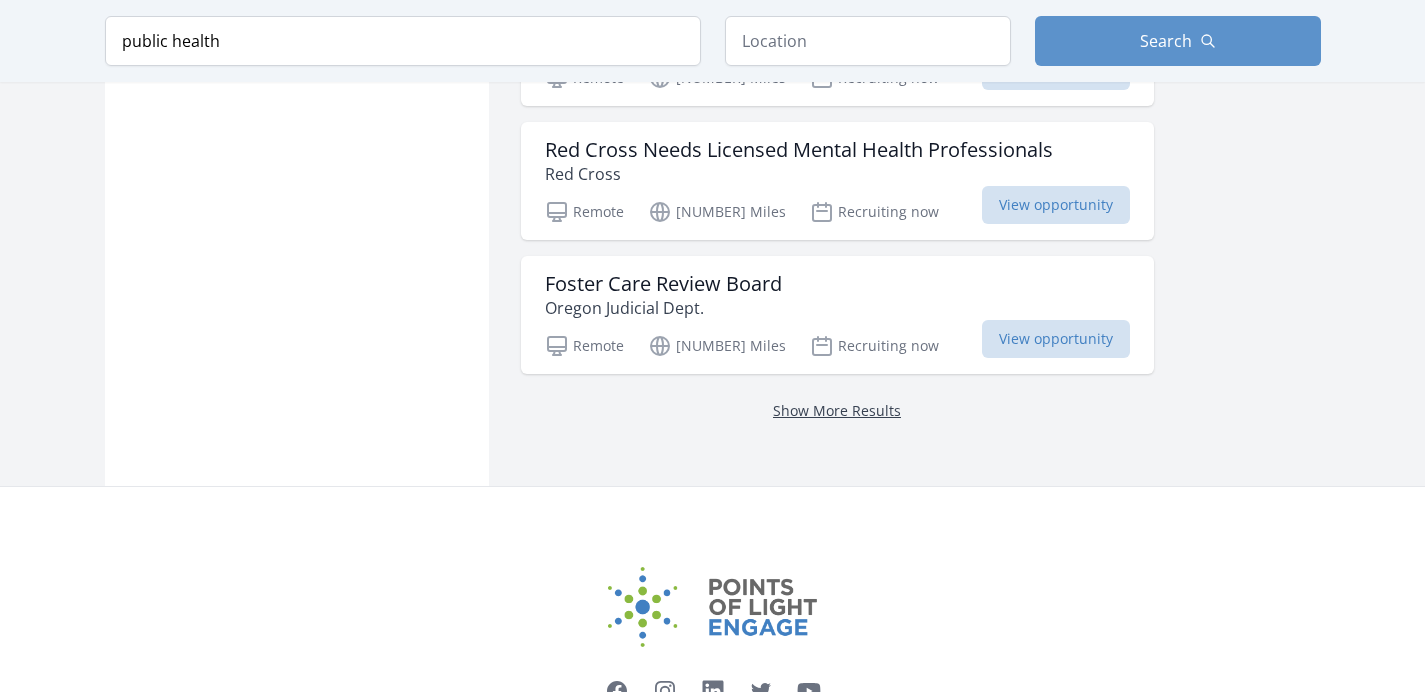 click on "Show More Results" at bounding box center [837, 410] 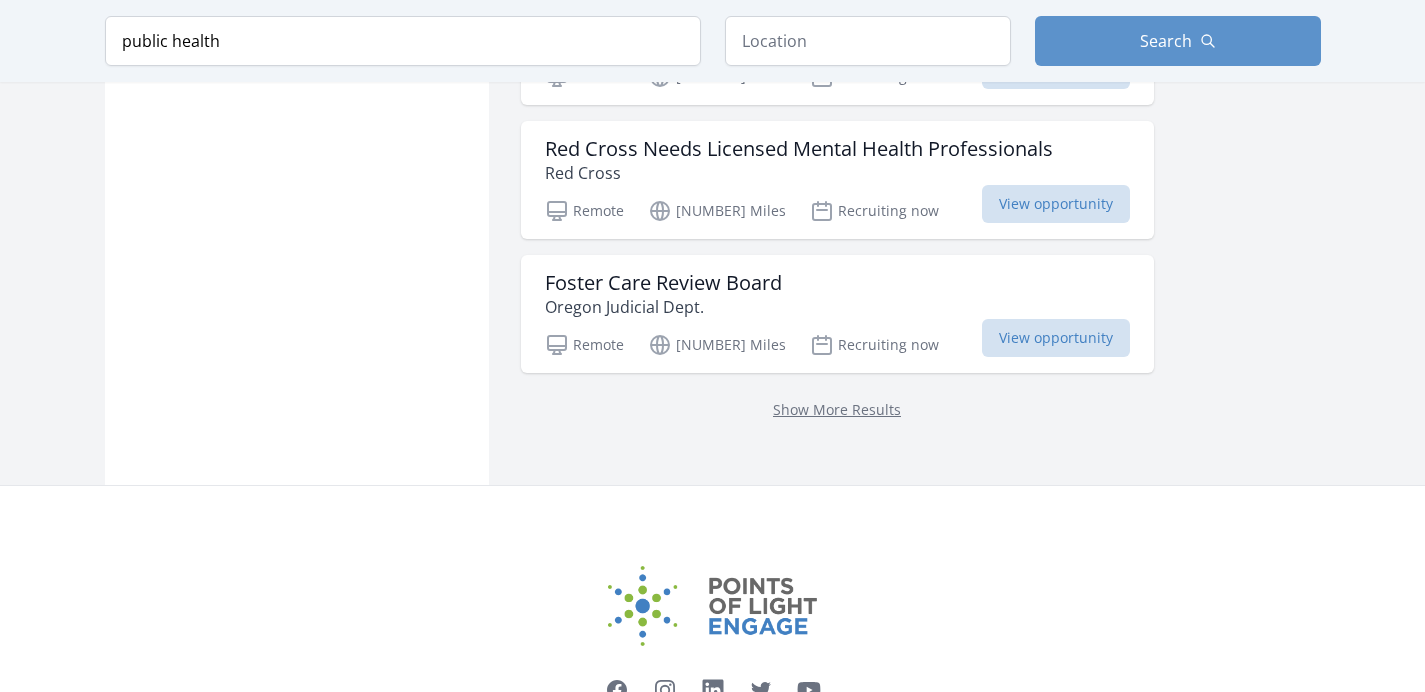 scroll, scrollTop: 3249, scrollLeft: 0, axis: vertical 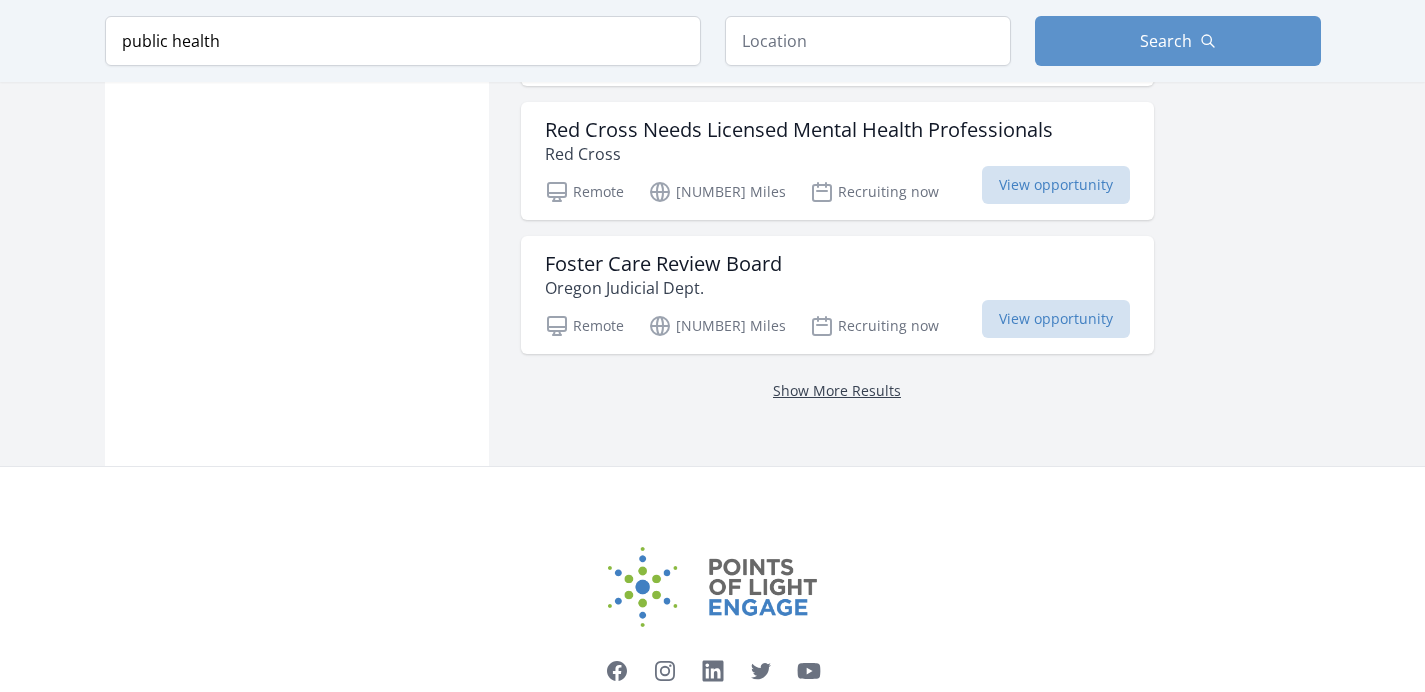 click on "Show More Results" at bounding box center [837, 390] 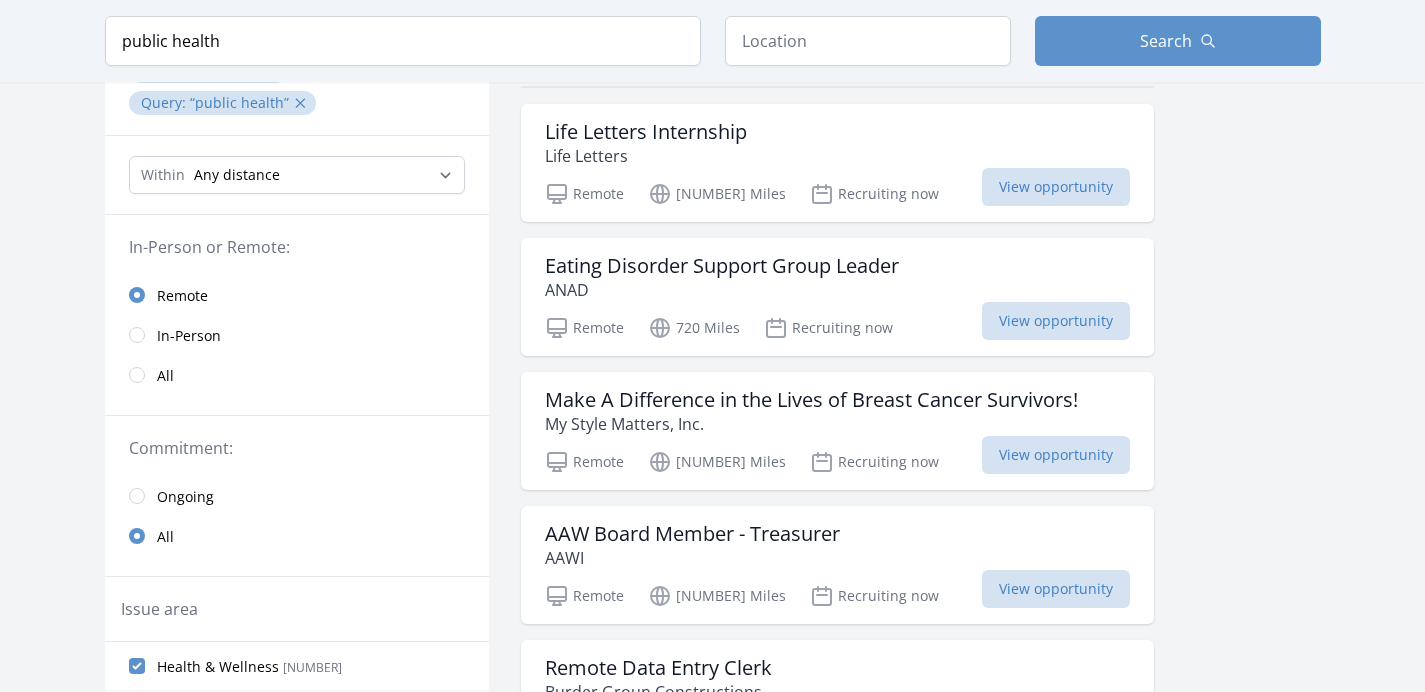 scroll, scrollTop: 615, scrollLeft: 0, axis: vertical 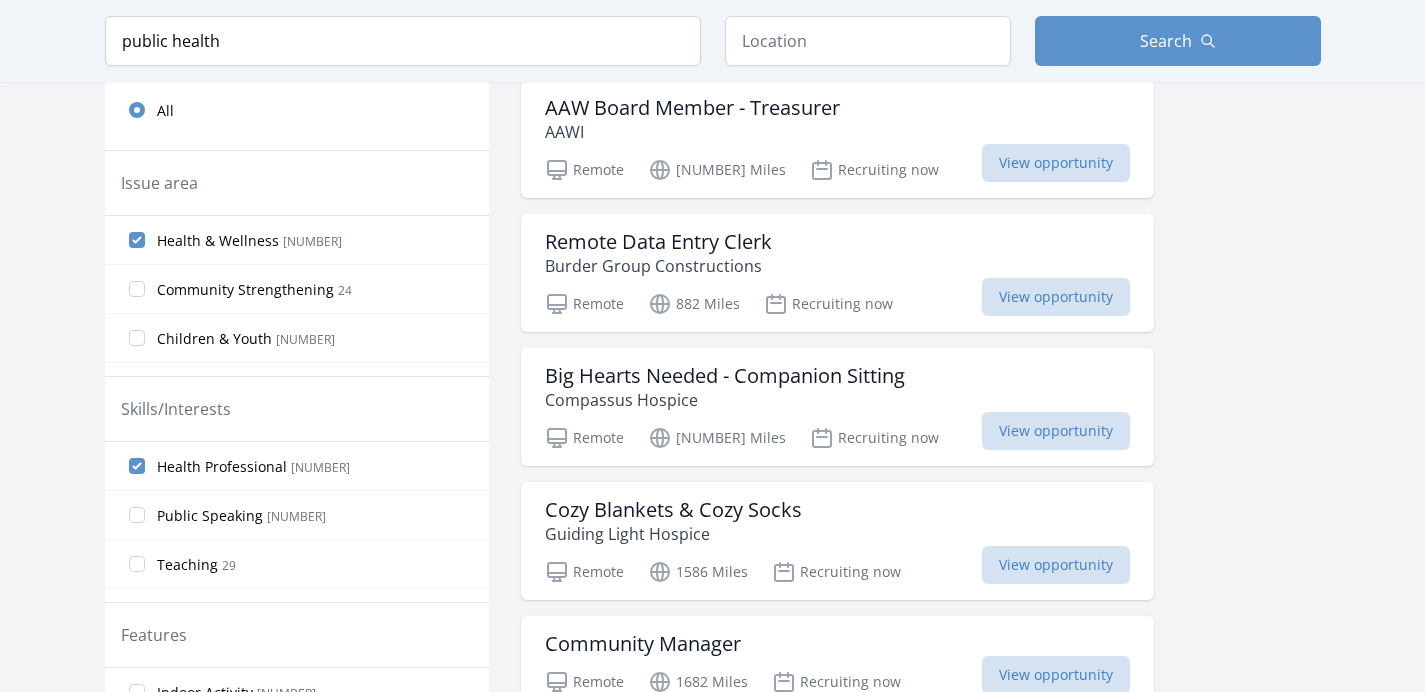 click on "Health Professional   25" at bounding box center (297, 240) 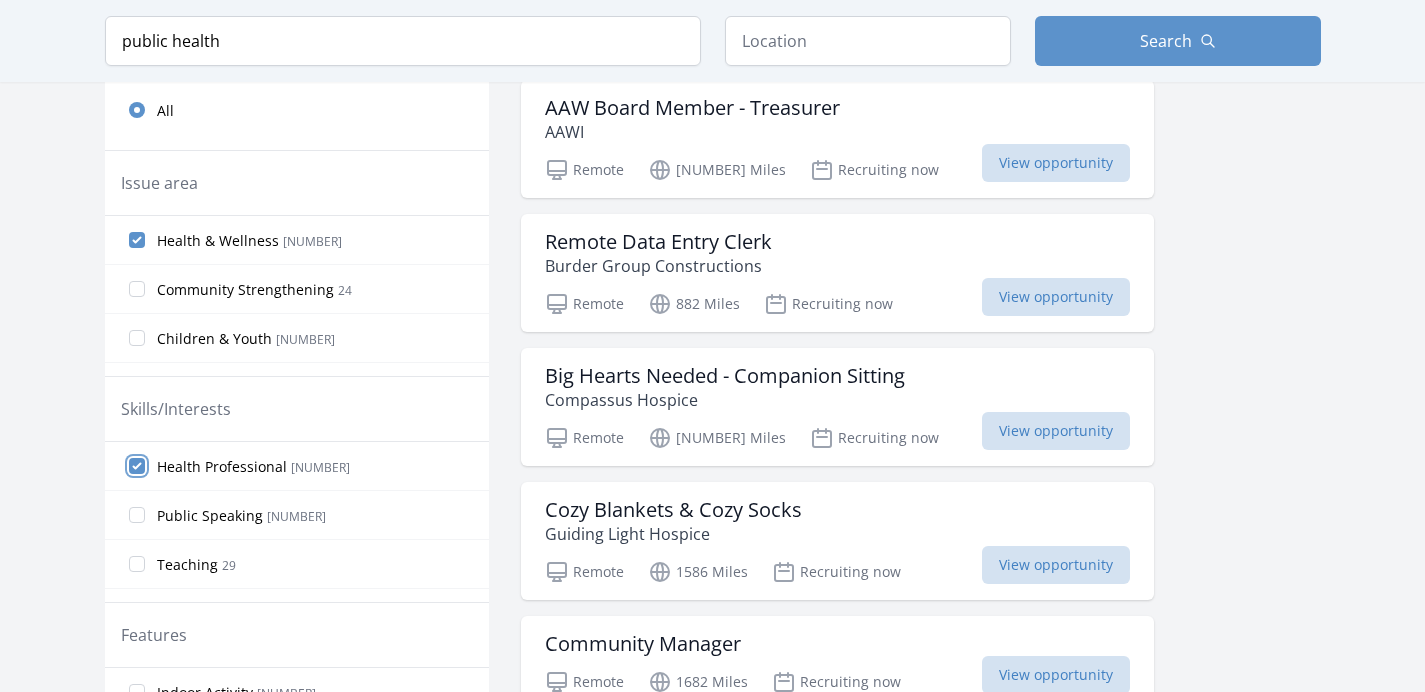 click on "Health Professional   25" at bounding box center (137, 466) 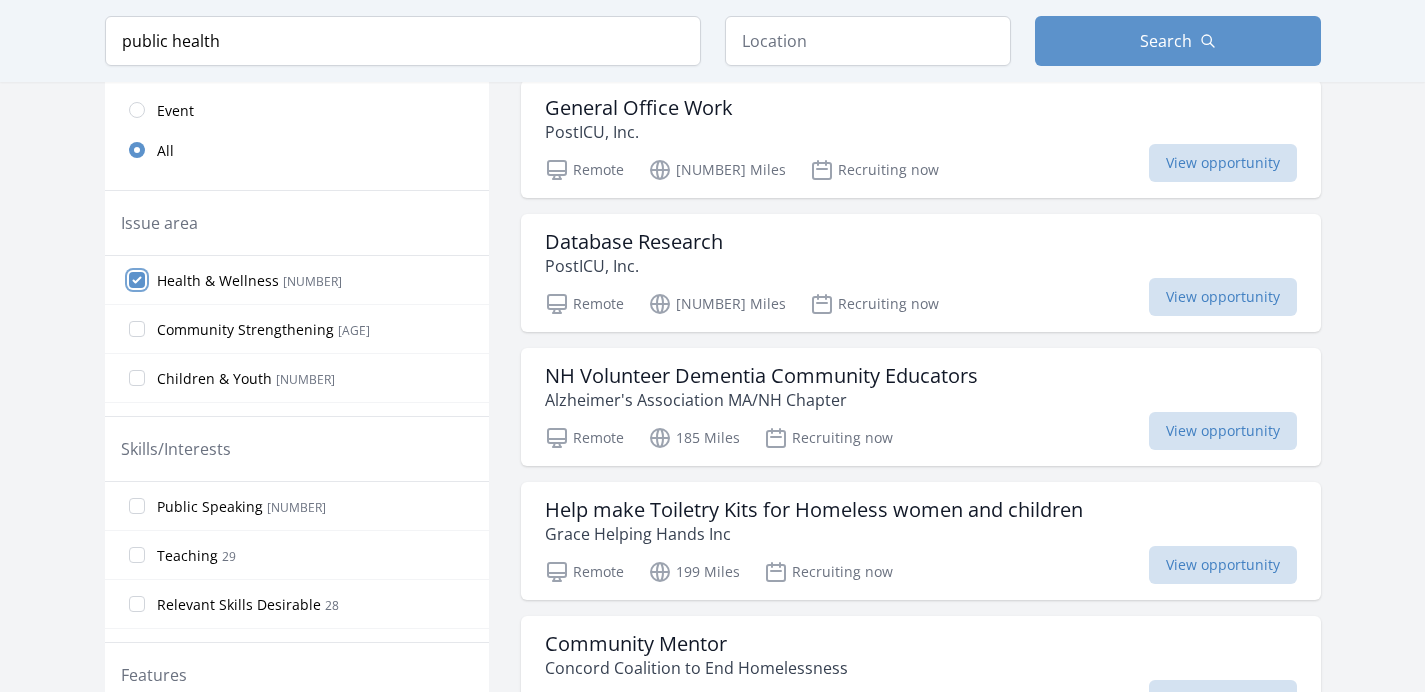 click on "Health & Wellness   94" at bounding box center [137, 280] 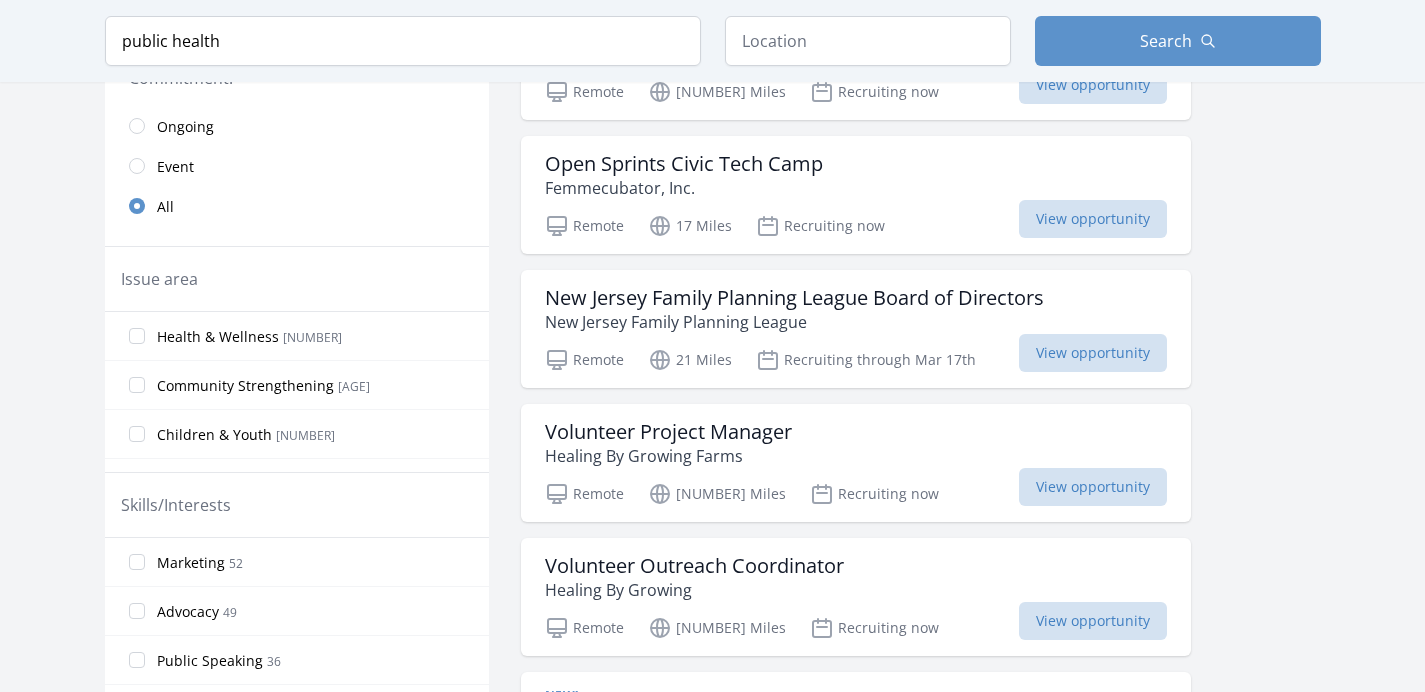 scroll, scrollTop: 475, scrollLeft: 0, axis: vertical 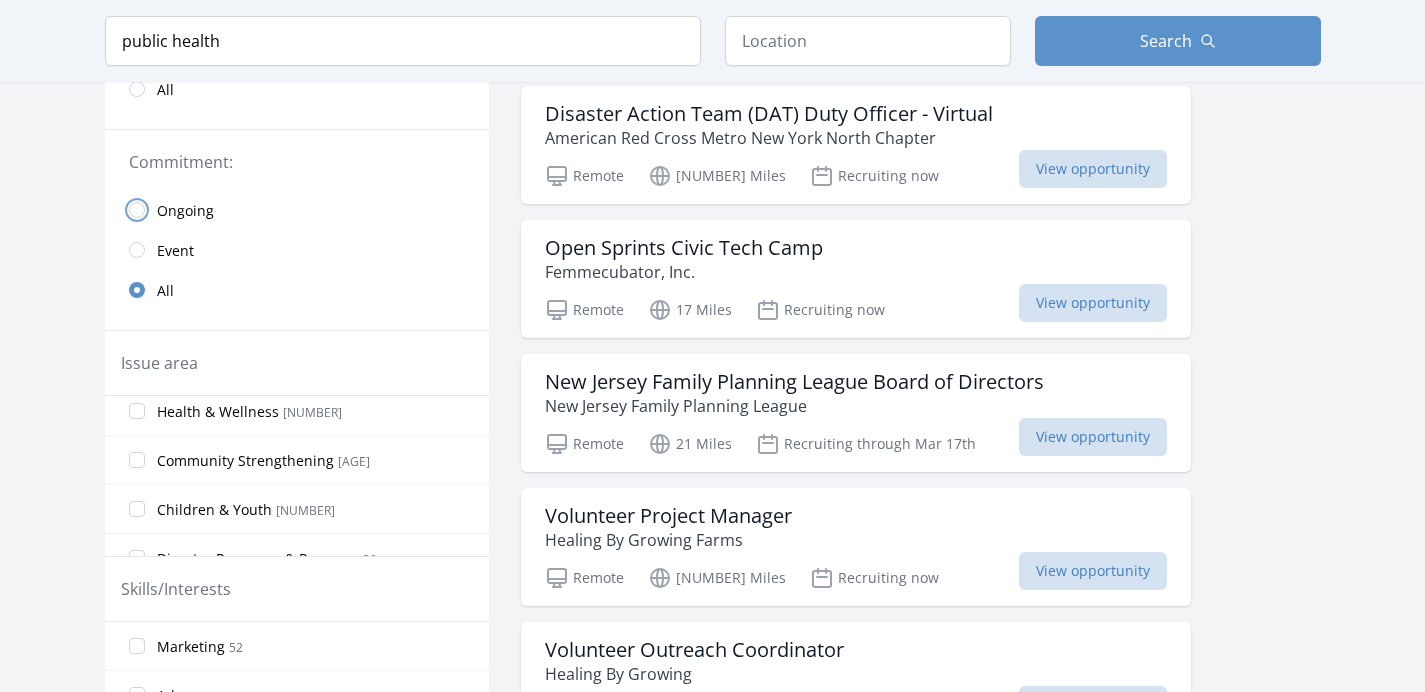 click at bounding box center (137, 210) 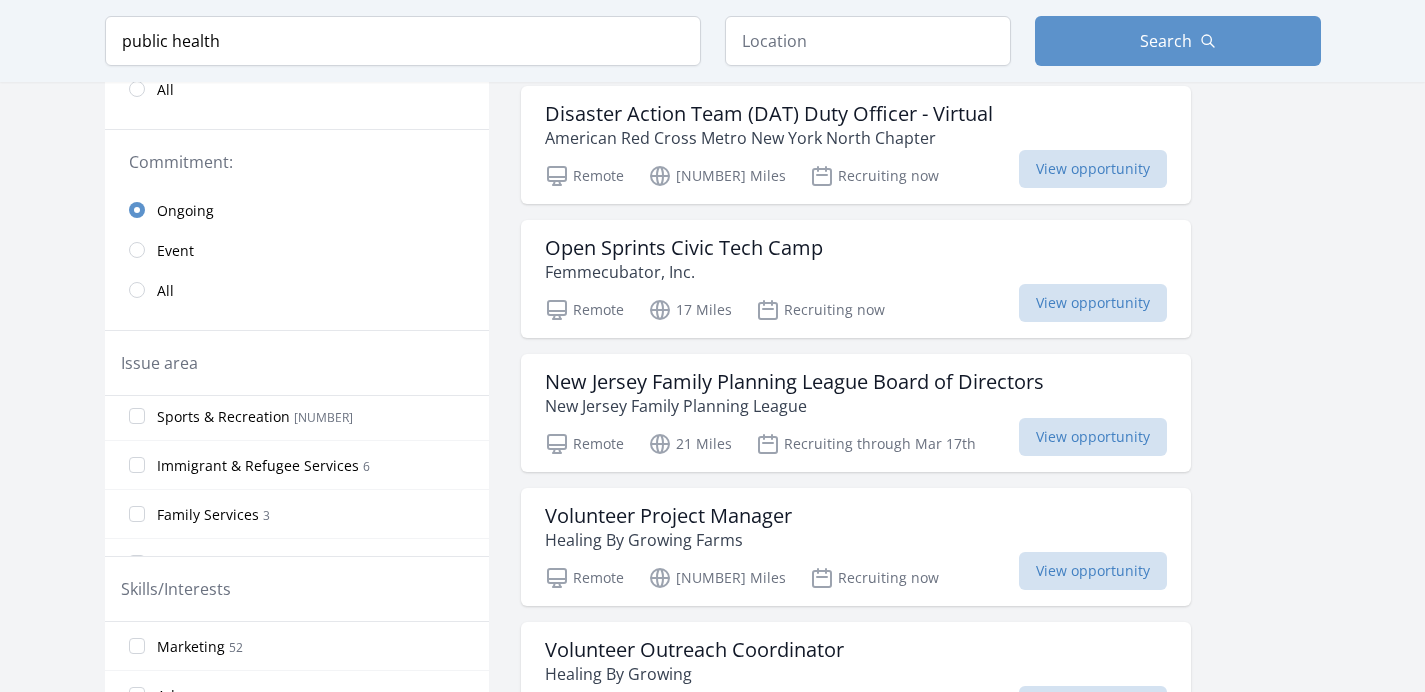 scroll, scrollTop: 966, scrollLeft: 0, axis: vertical 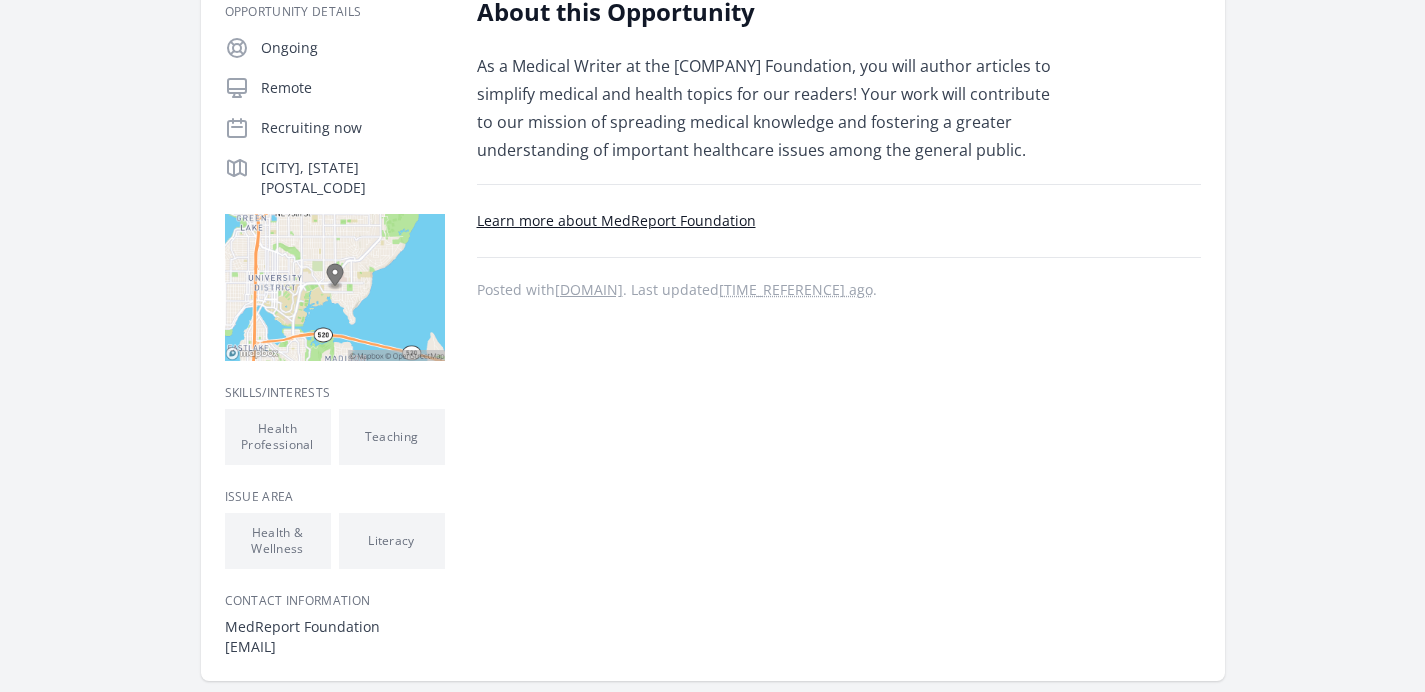 click on "Learn more about MedReport Foundation" at bounding box center (616, 220) 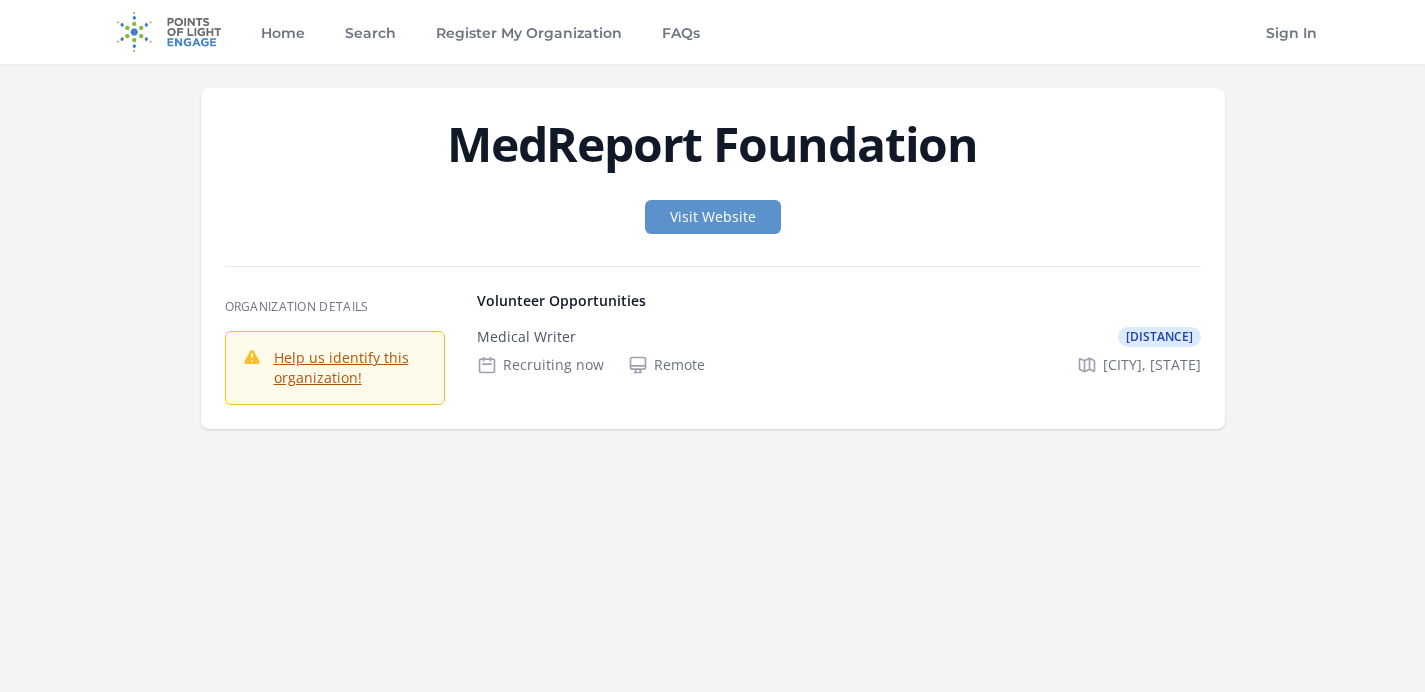 scroll, scrollTop: 0, scrollLeft: 0, axis: both 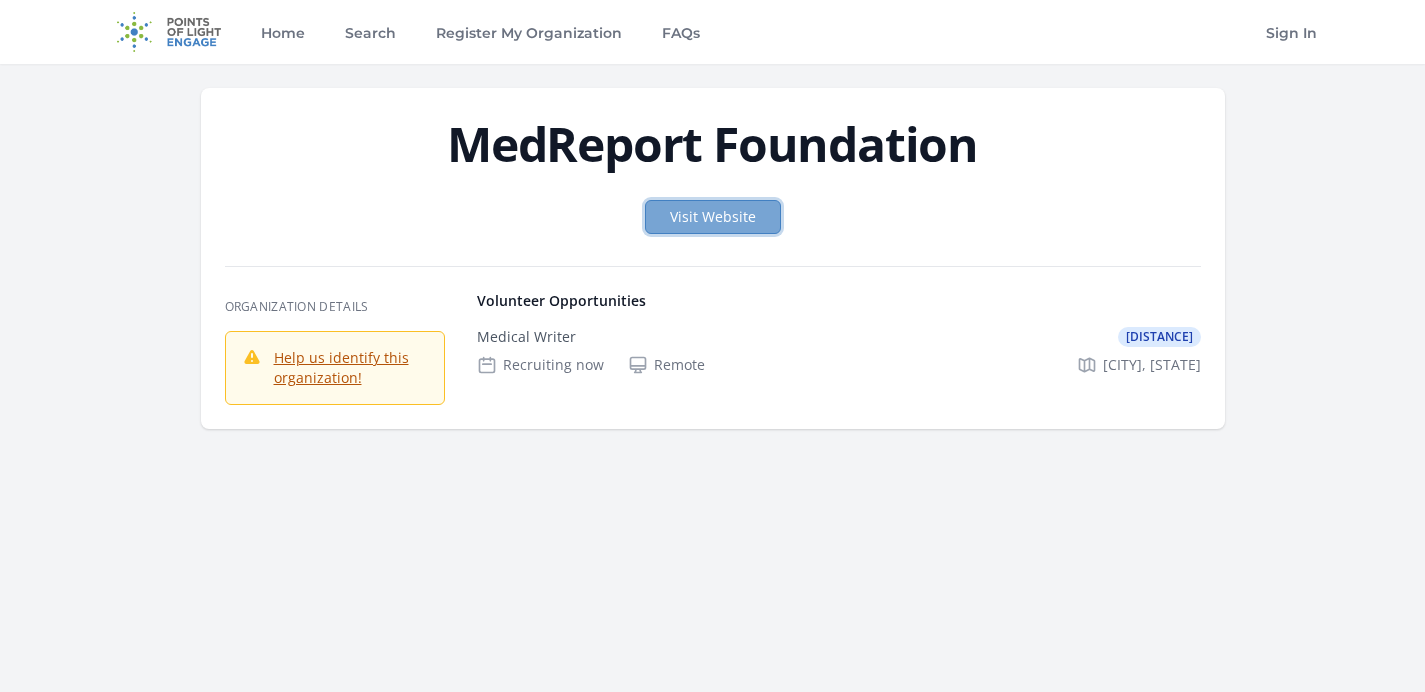click on "Visit Website" at bounding box center [713, 217] 